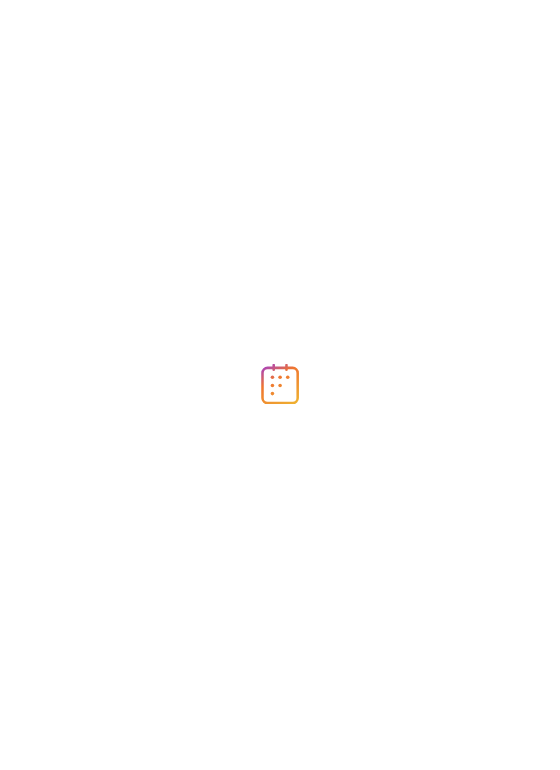 scroll, scrollTop: 0, scrollLeft: 0, axis: both 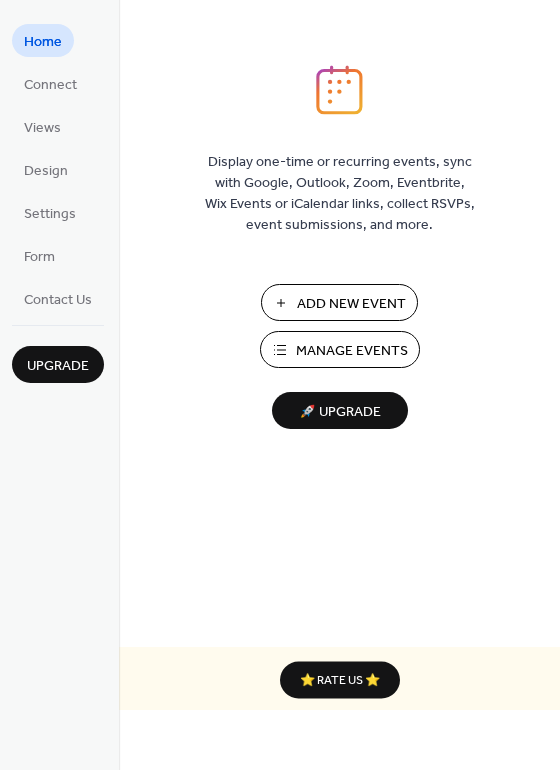 click on "Manage Events" at bounding box center (352, 351) 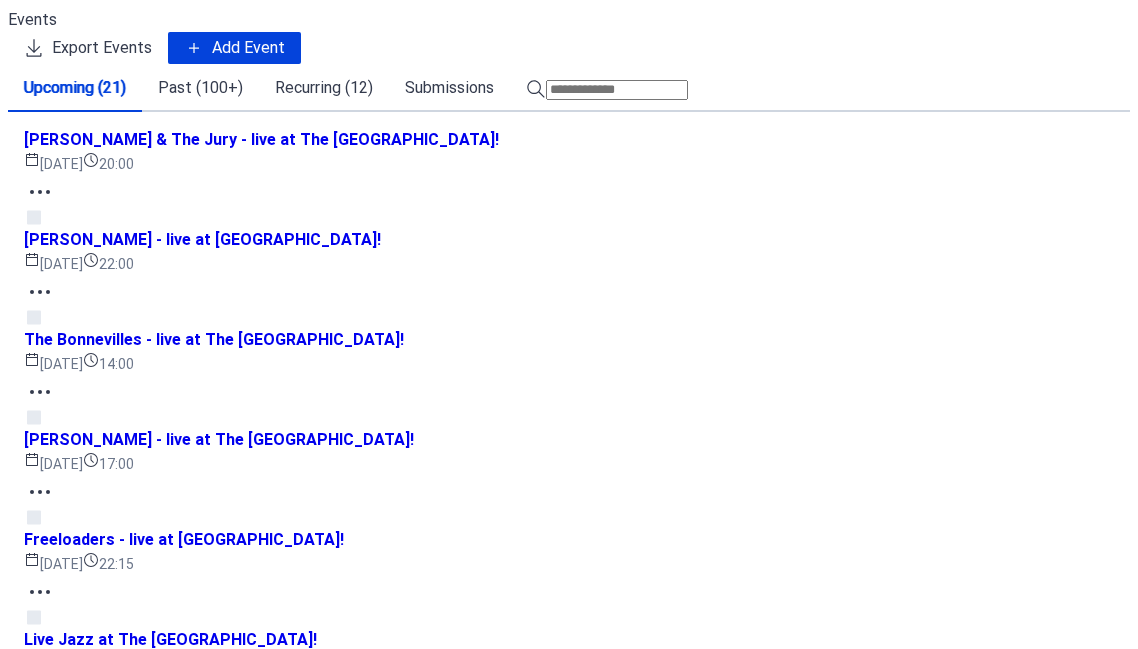 scroll, scrollTop: 0, scrollLeft: 0, axis: both 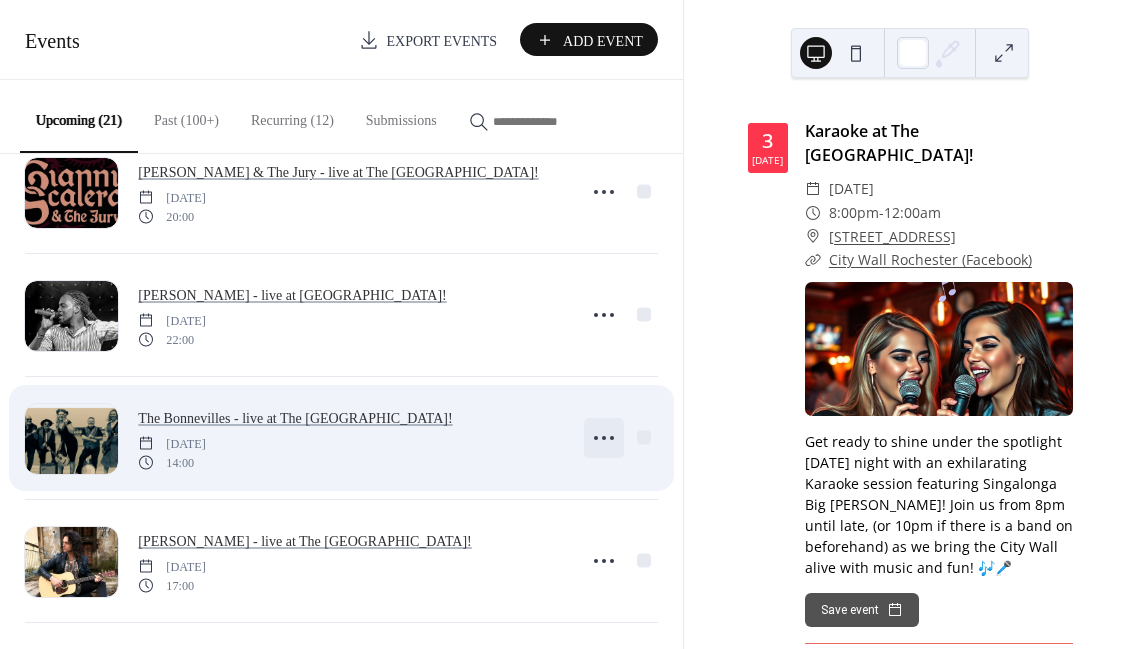 click 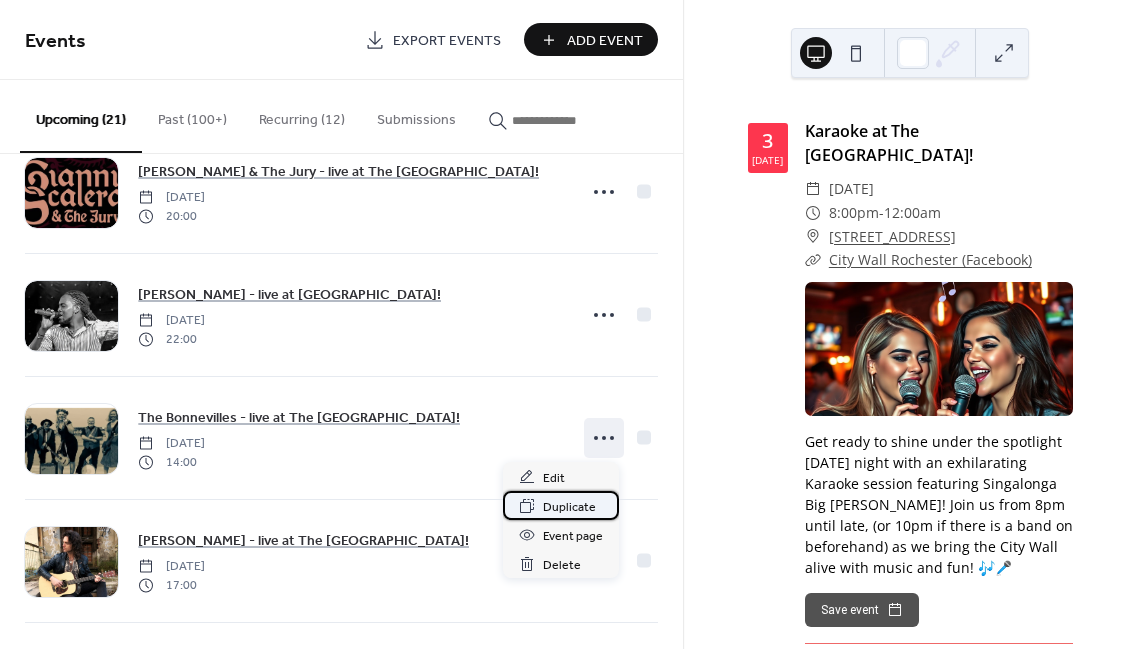 click on "Duplicate" at bounding box center (569, 507) 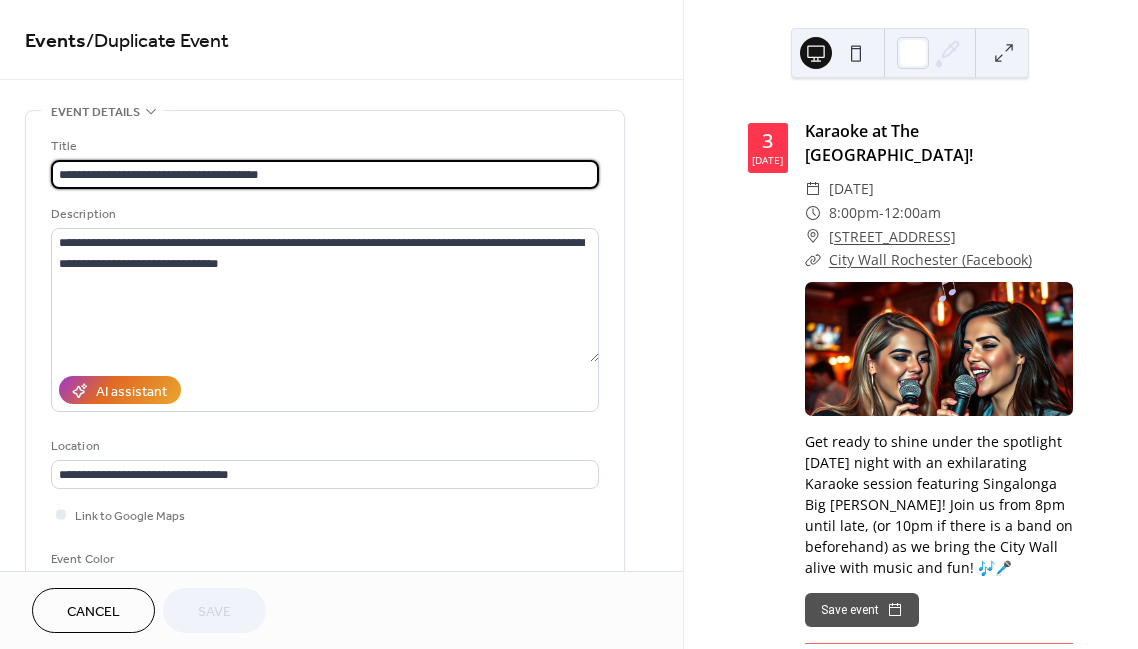 click on "**********" at bounding box center [325, 174] 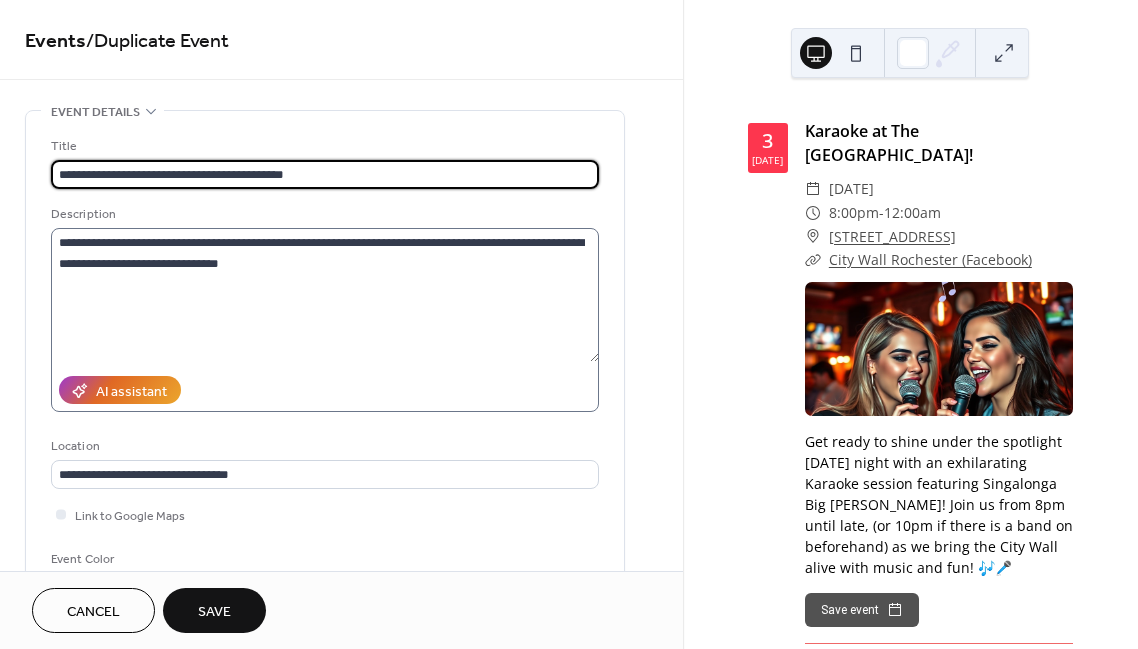 type on "**********" 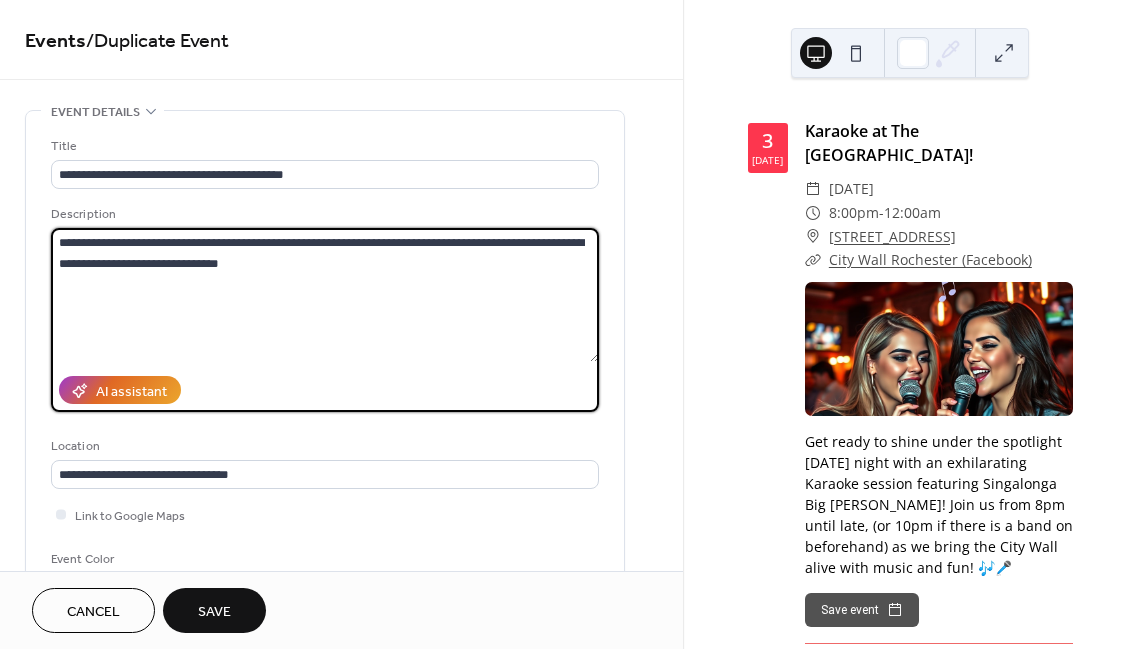 drag, startPoint x: 59, startPoint y: 243, endPoint x: 208, endPoint y: 244, distance: 149.00336 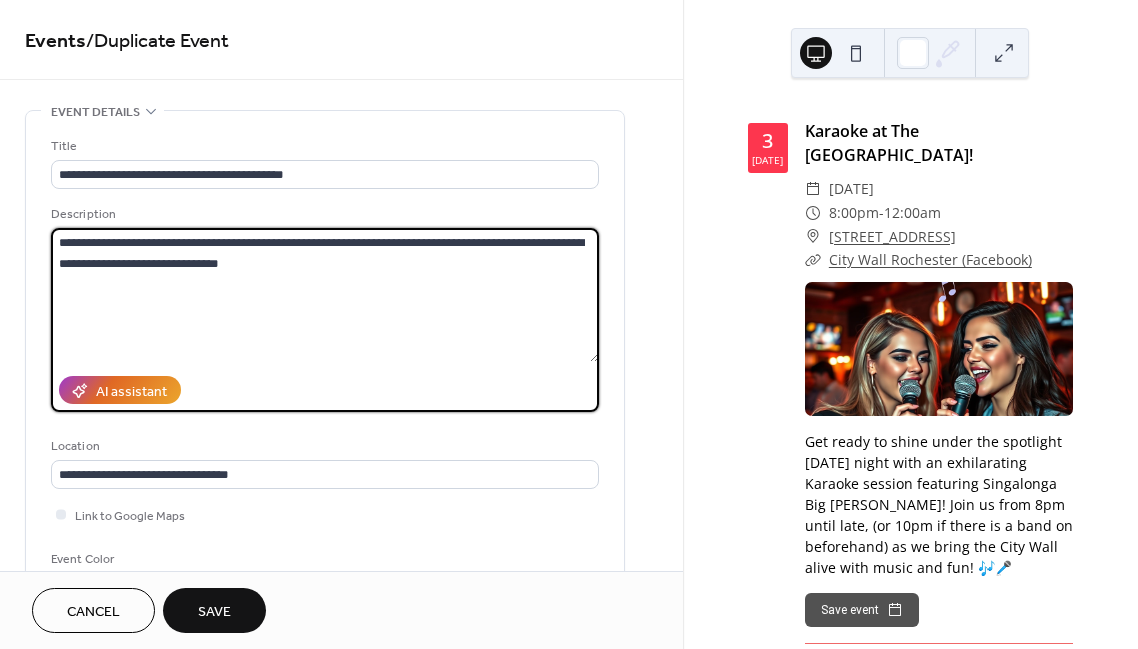 click on "**********" at bounding box center (325, 295) 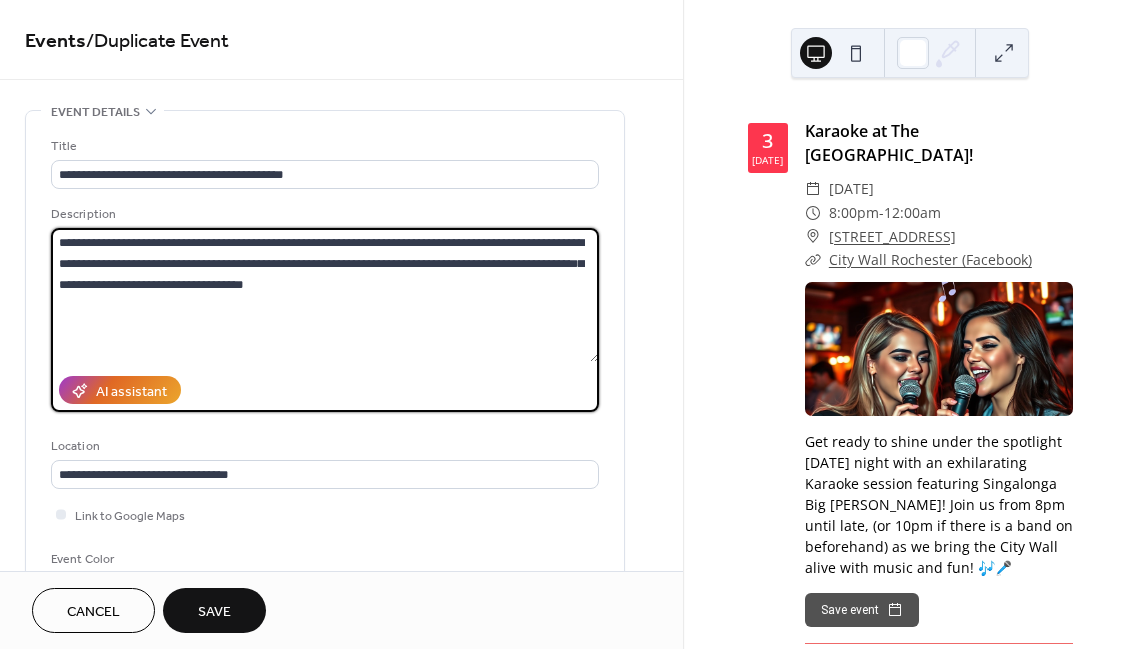 click on "**********" at bounding box center [325, 295] 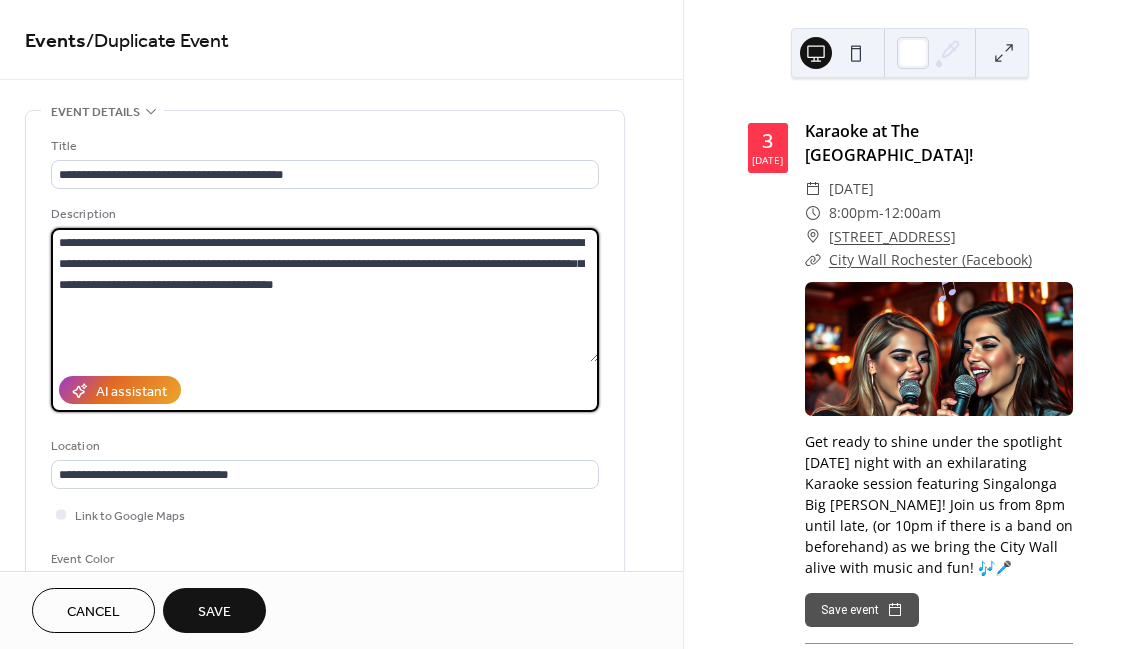 drag, startPoint x: 289, startPoint y: 260, endPoint x: 257, endPoint y: 286, distance: 41.231056 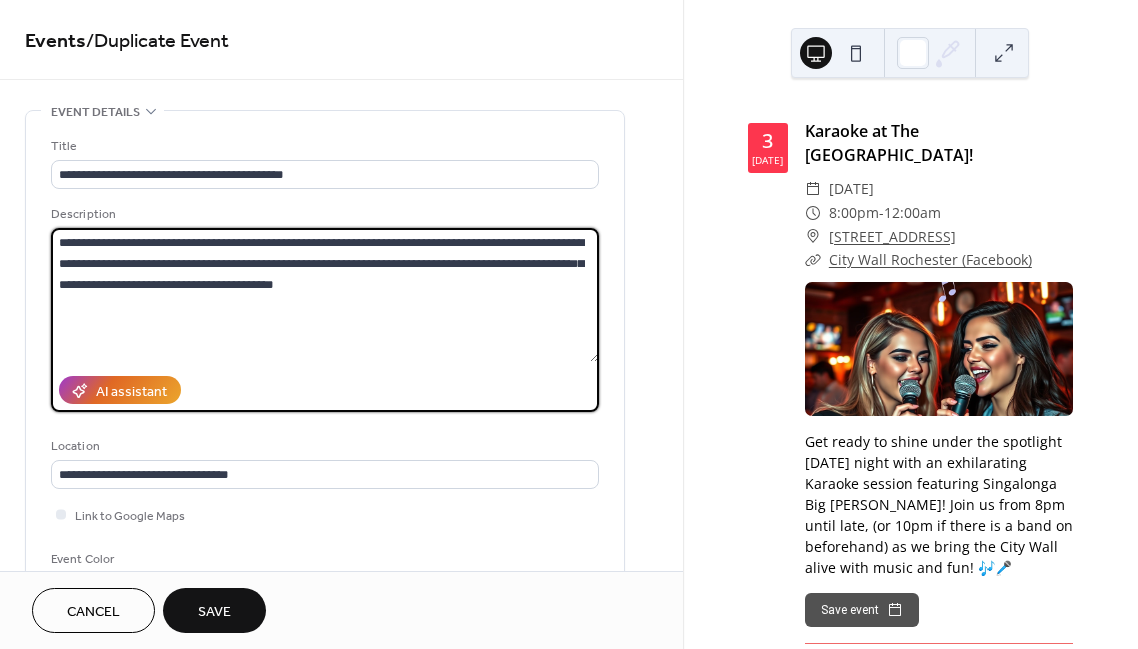 click on "**********" at bounding box center [325, 295] 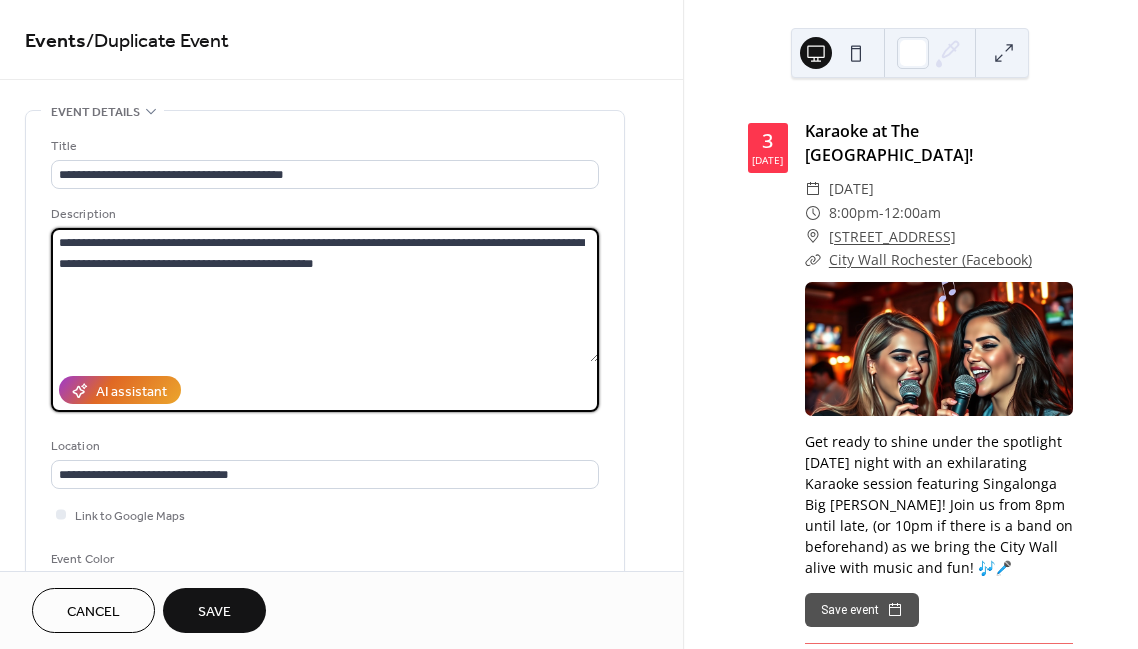 click on "**********" at bounding box center [325, 295] 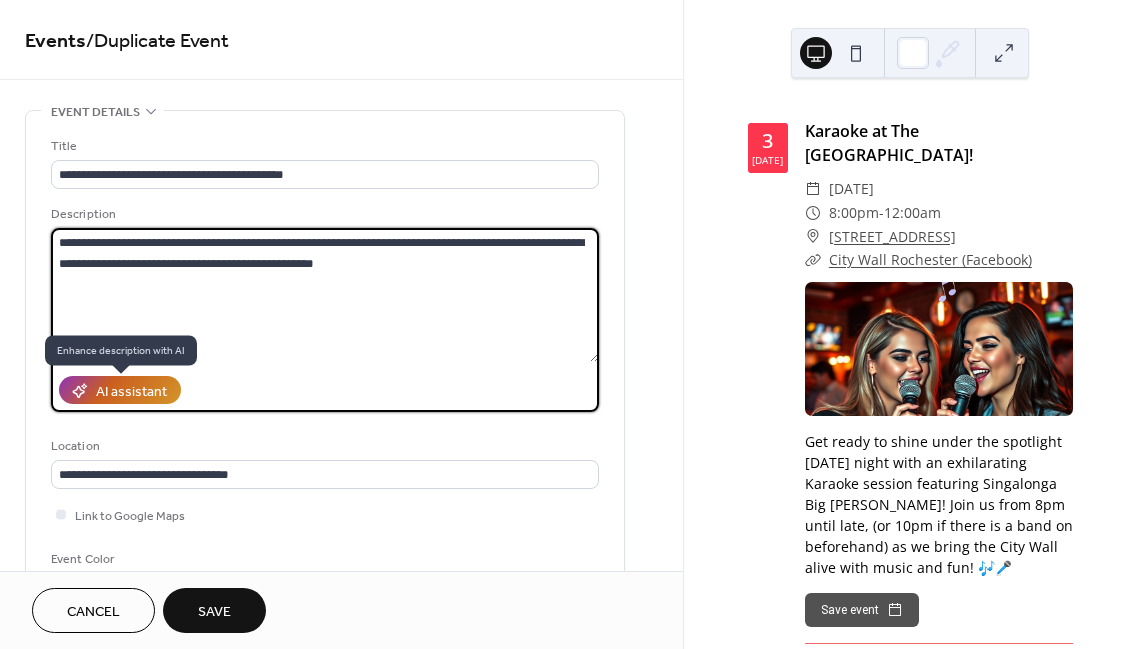 type on "**********" 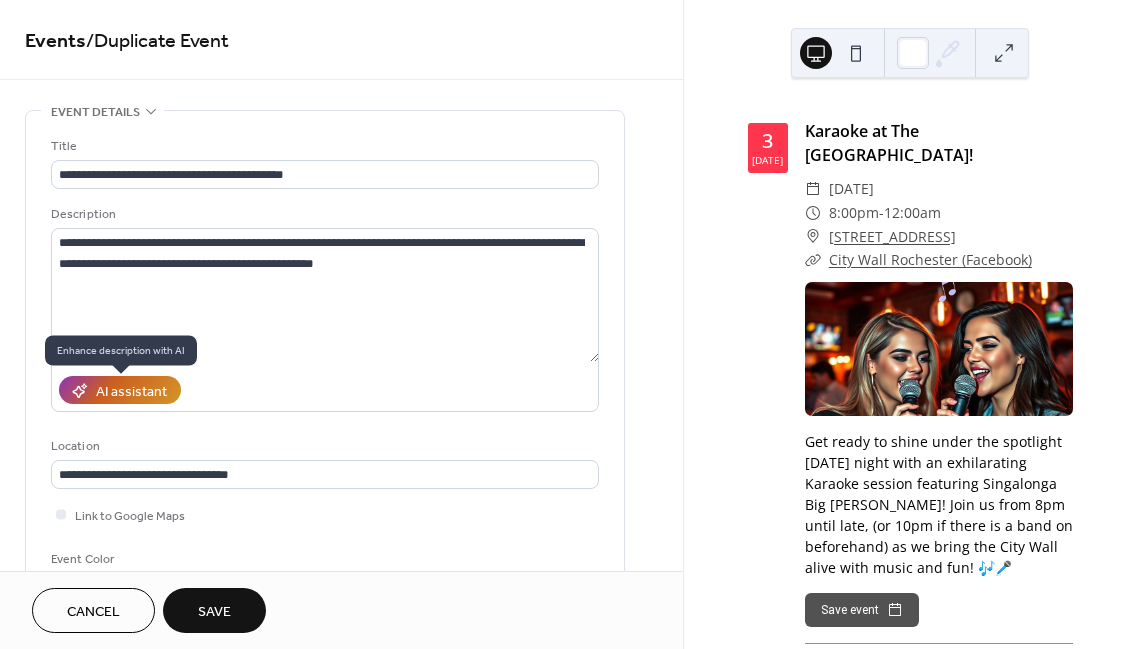 type 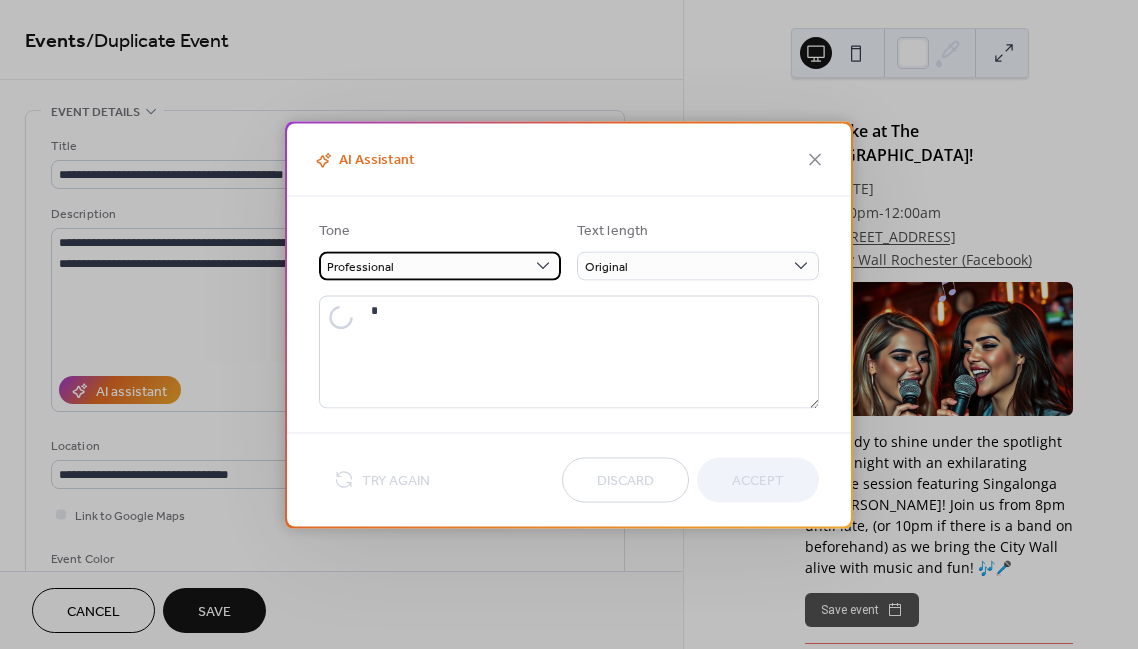 click on "Professional" at bounding box center [440, 265] 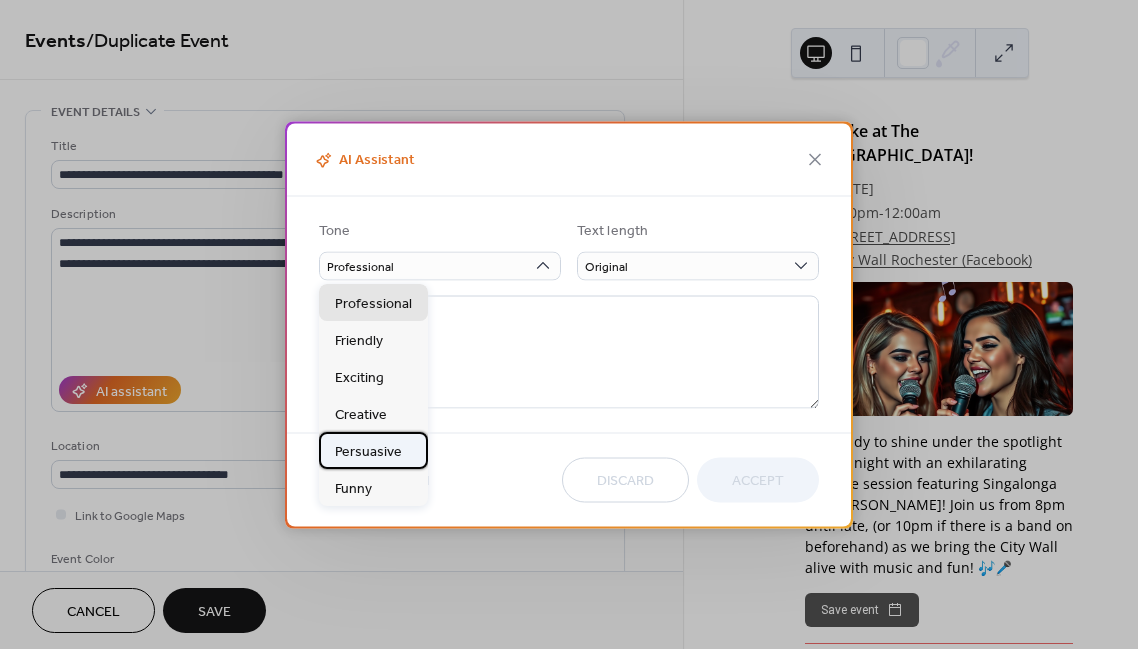 click on "Persuasive" at bounding box center [368, 452] 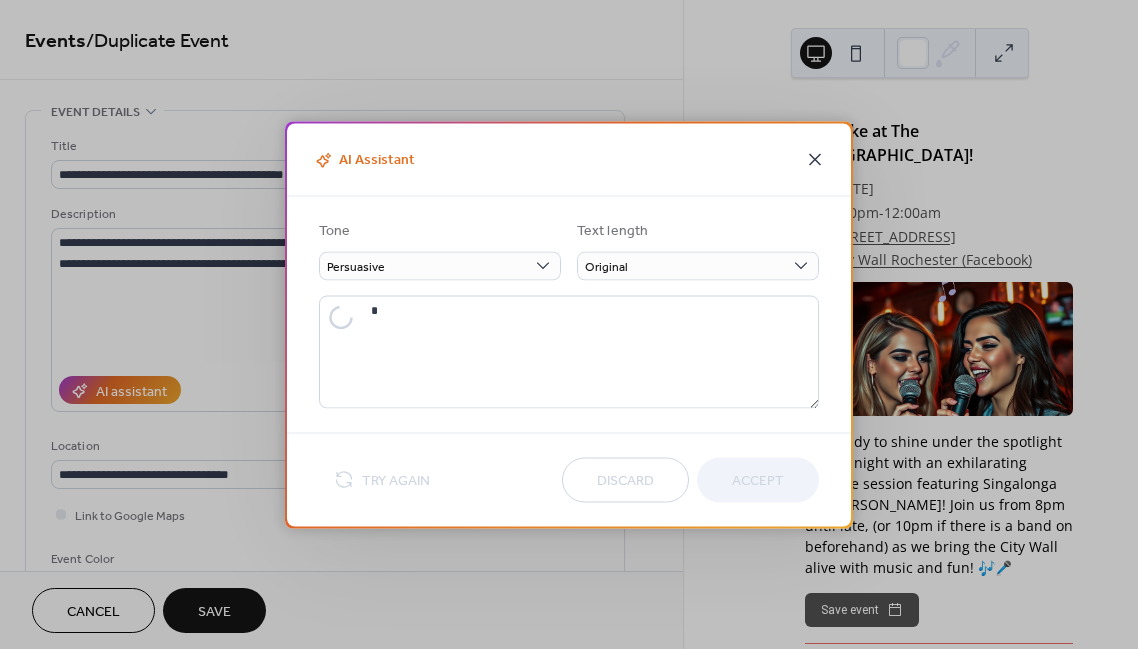 click 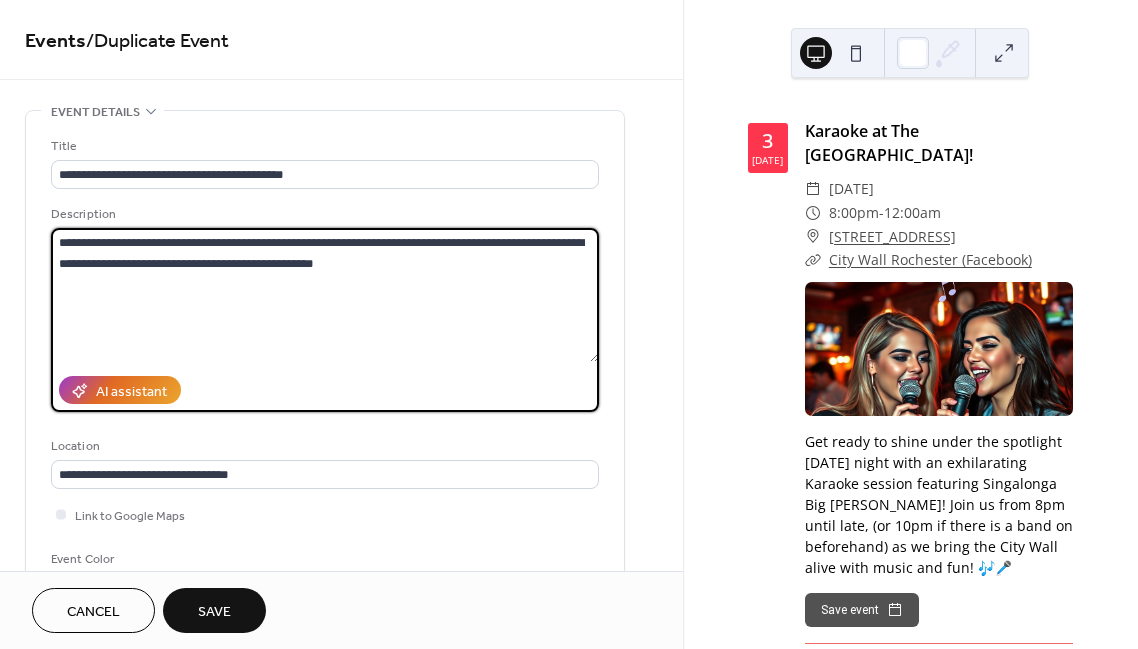 click on "**********" at bounding box center (325, 295) 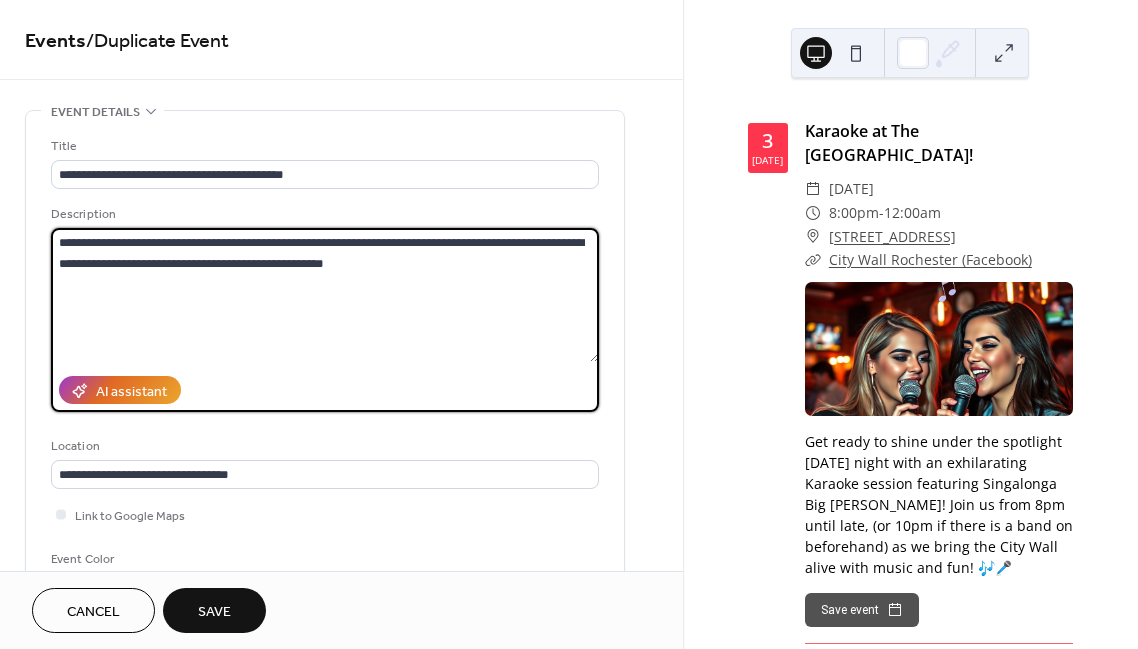 click on "**********" at bounding box center [325, 295] 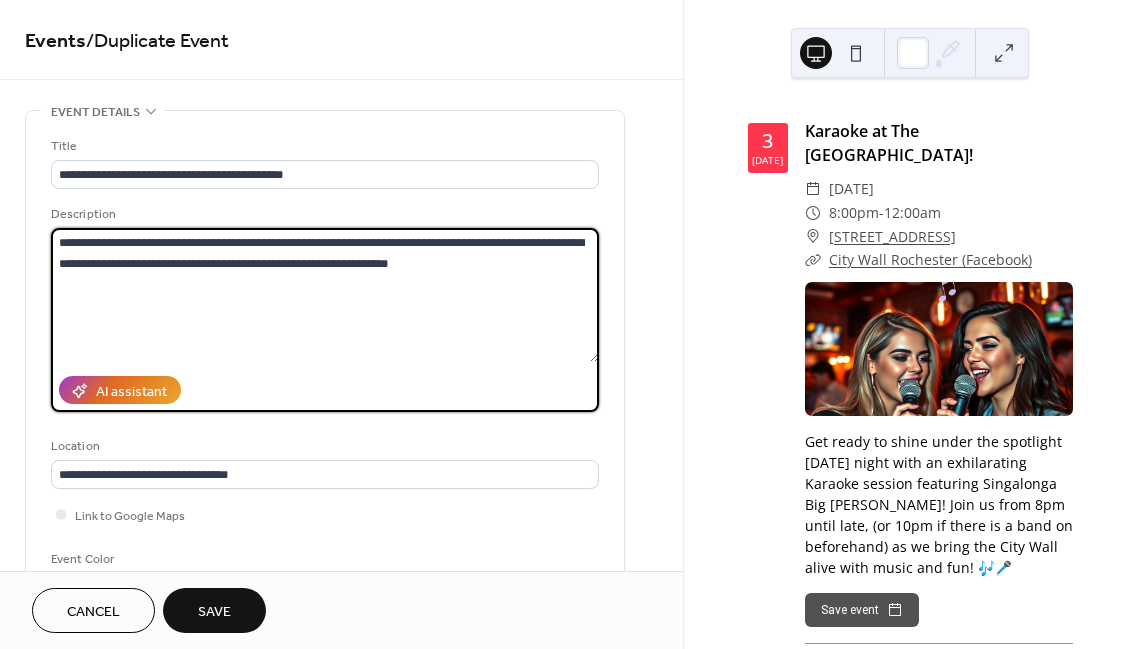 drag, startPoint x: 569, startPoint y: 241, endPoint x: 561, endPoint y: 267, distance: 27.202942 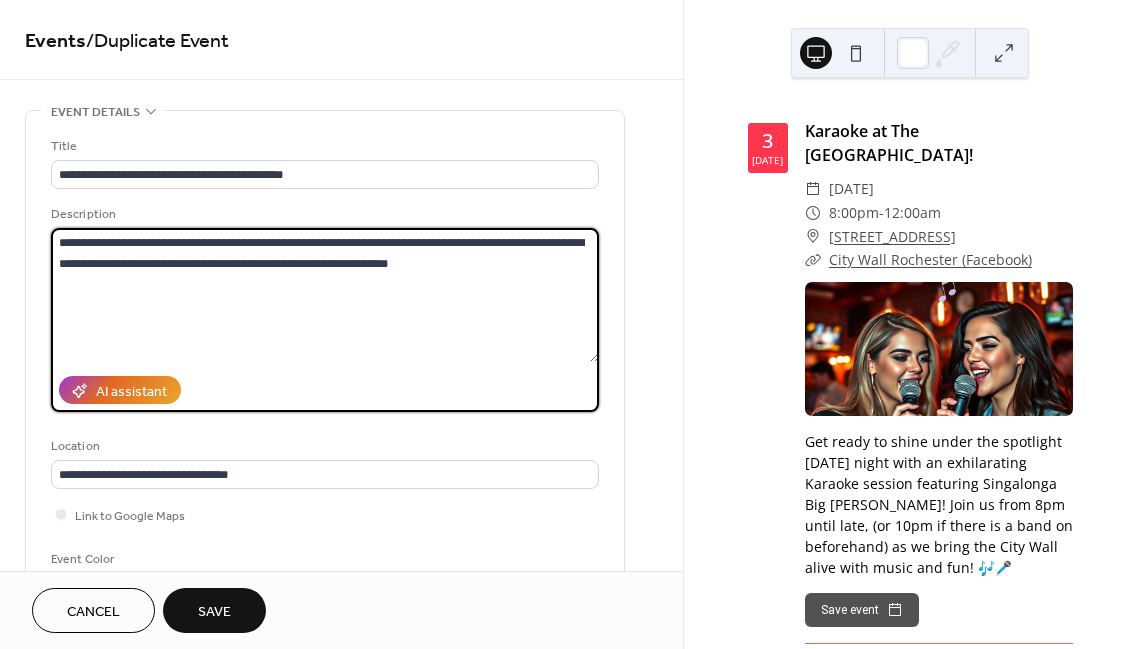 click on "**********" at bounding box center [325, 295] 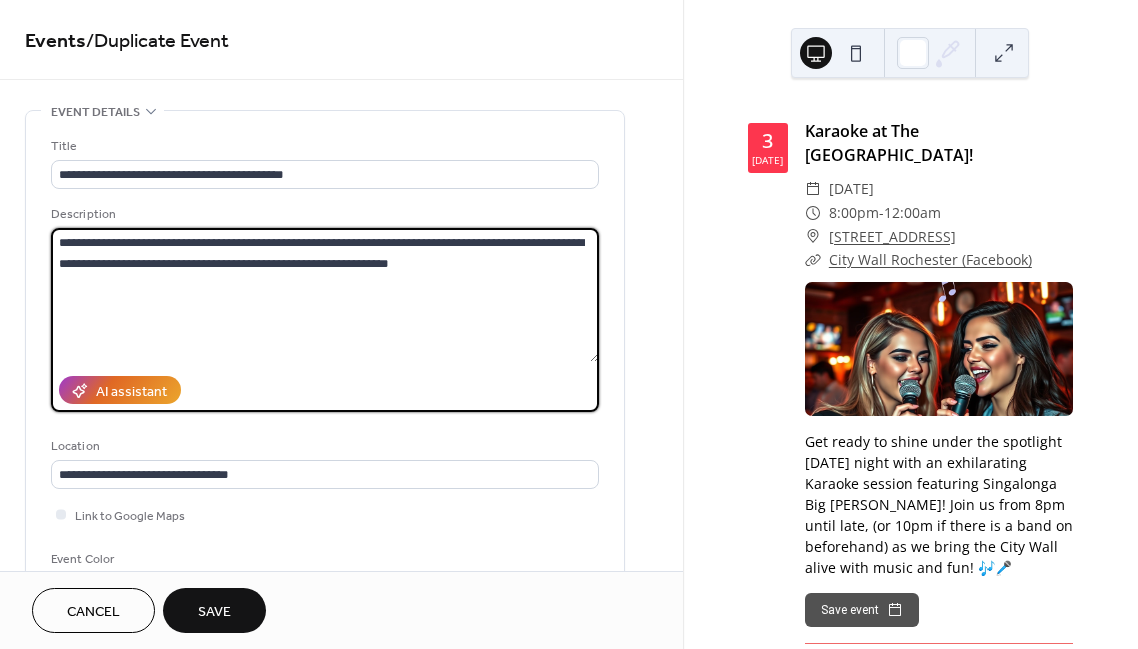 drag, startPoint x: 566, startPoint y: 246, endPoint x: 114, endPoint y: 264, distance: 452.35828 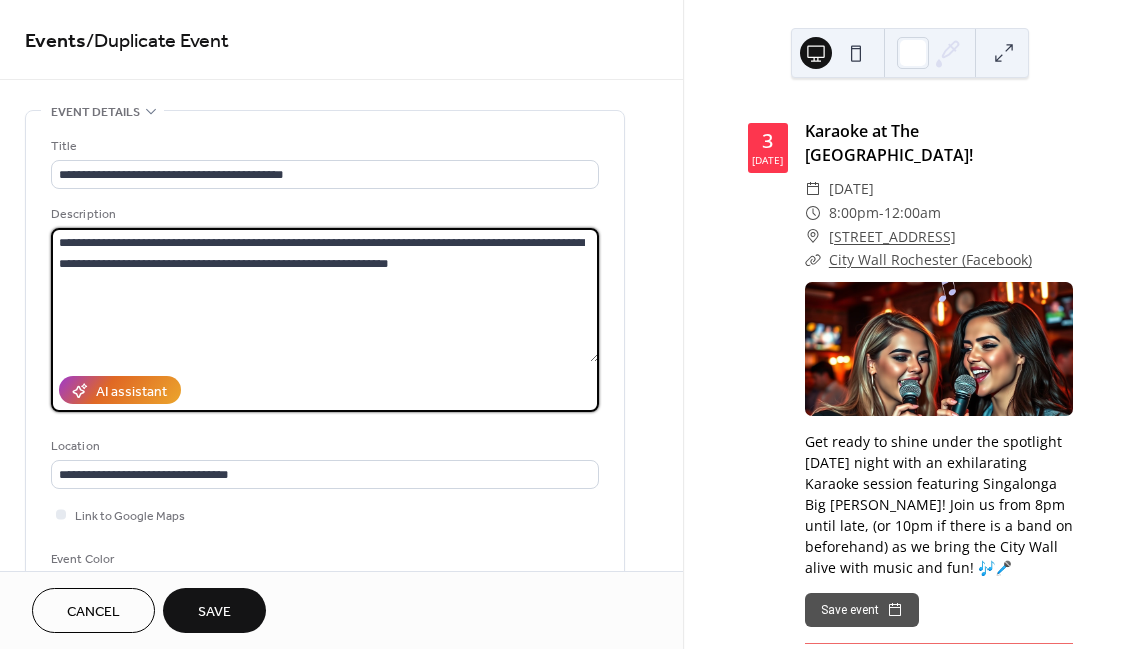 click on "**********" at bounding box center [325, 295] 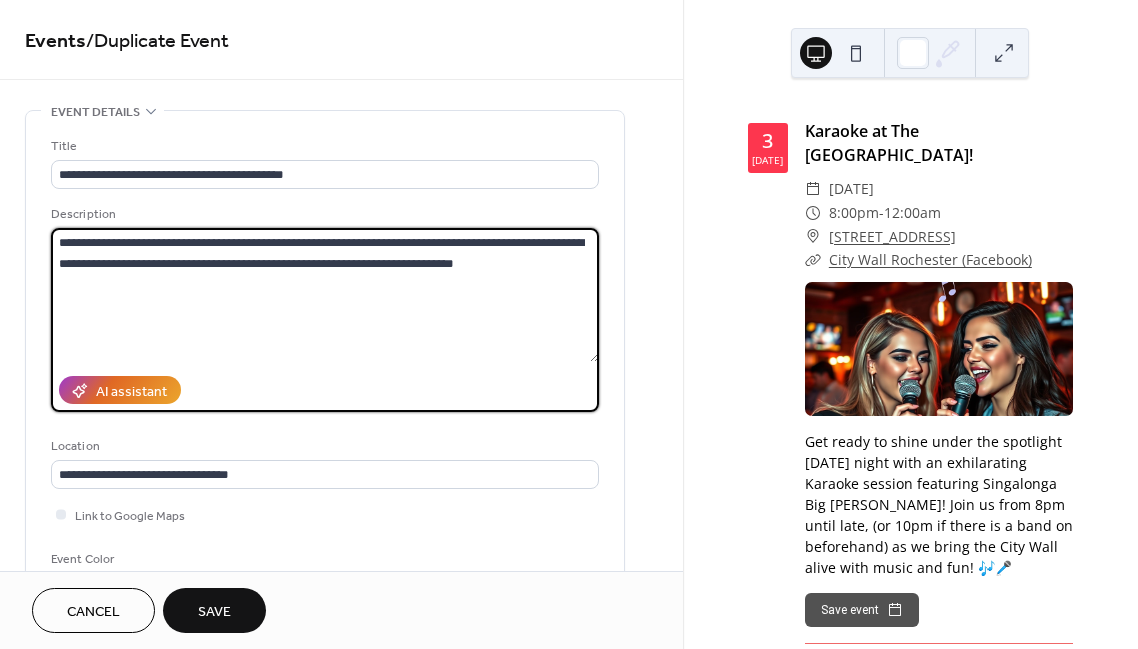 drag, startPoint x: 213, startPoint y: 269, endPoint x: 181, endPoint y: 267, distance: 32.06244 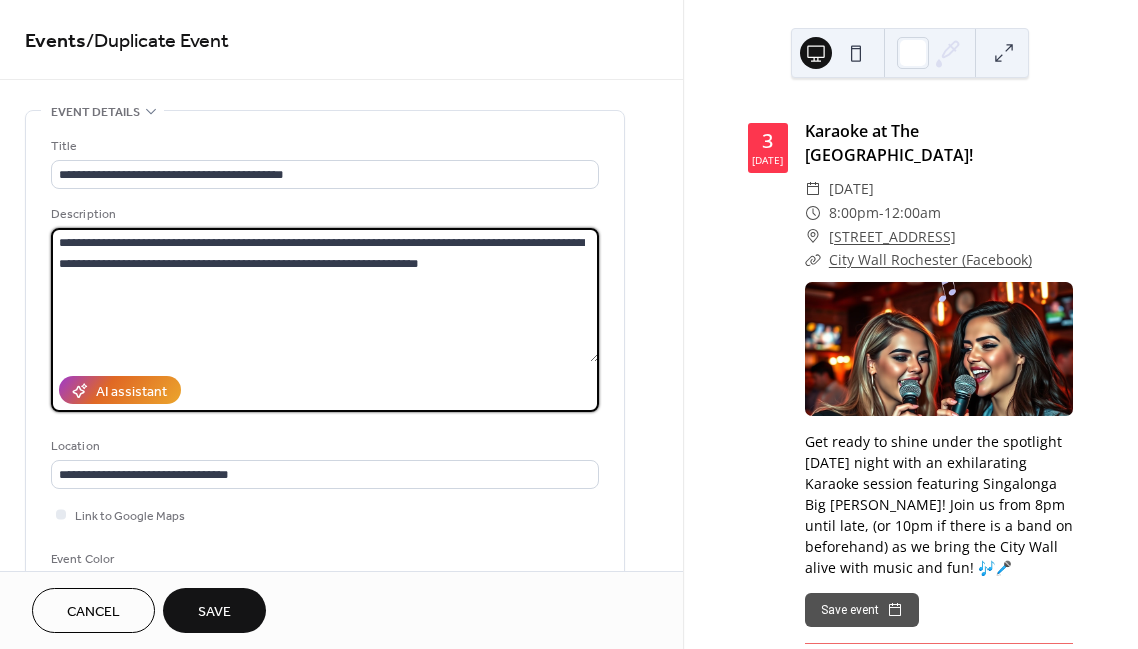 click on "**********" at bounding box center (325, 295) 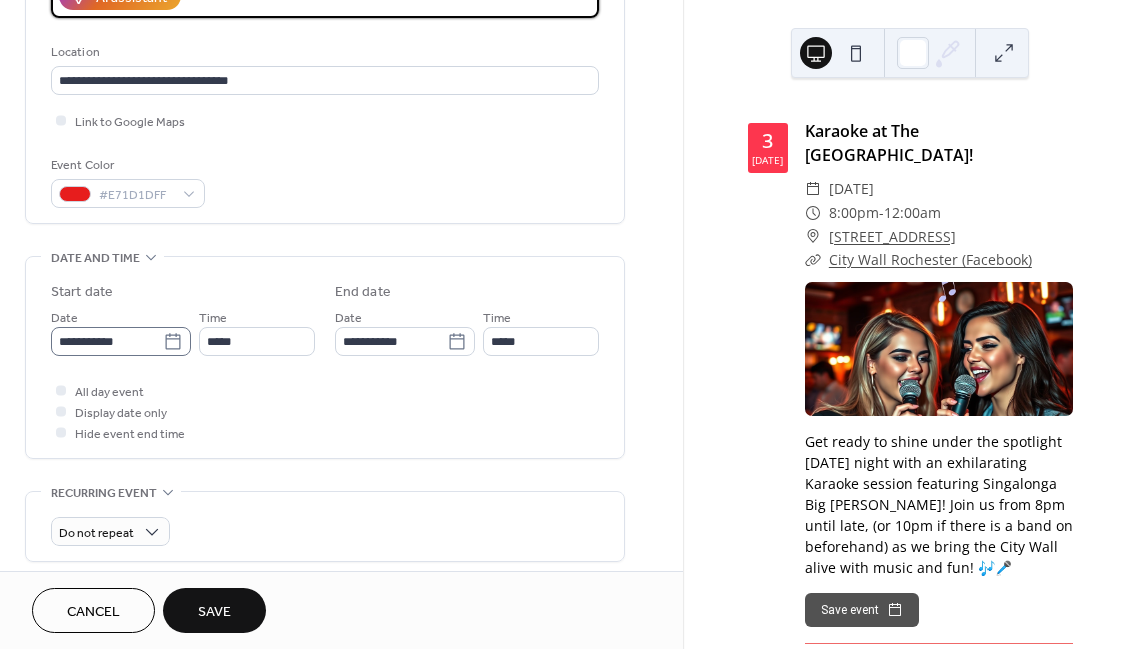 scroll, scrollTop: 396, scrollLeft: 0, axis: vertical 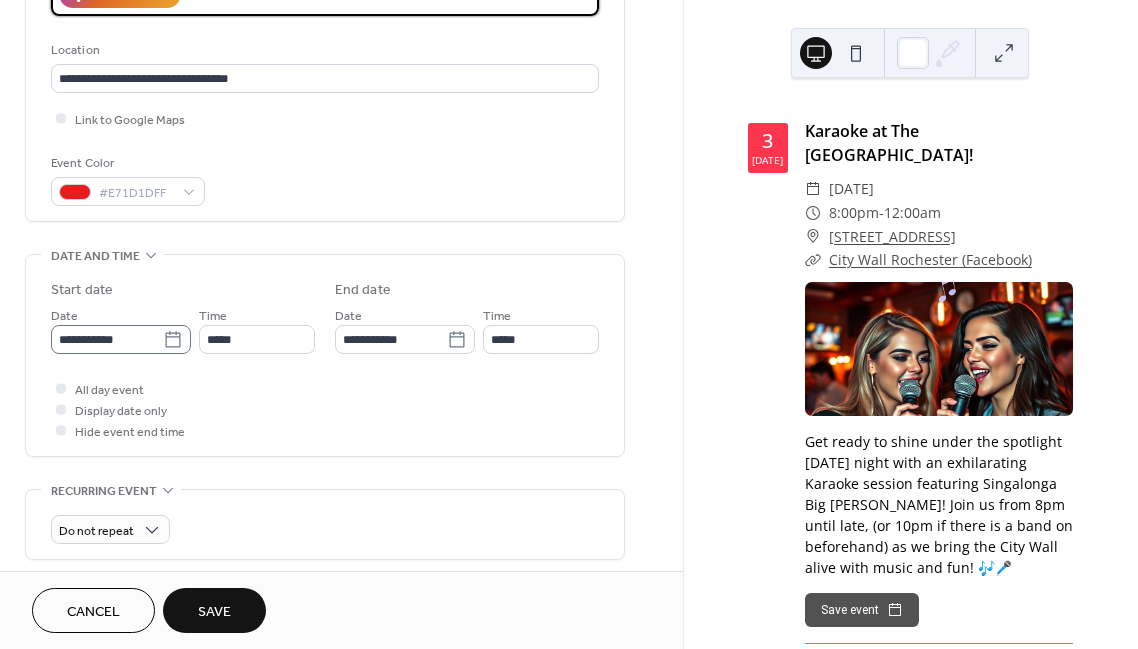type on "**********" 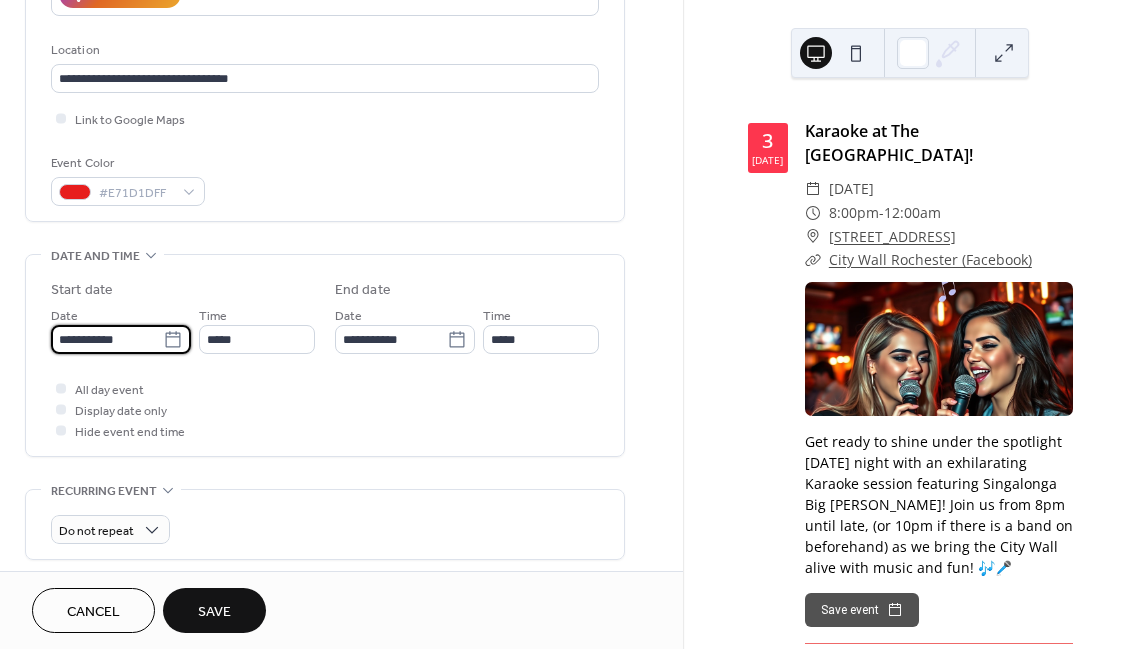 click on "**********" at bounding box center [107, 339] 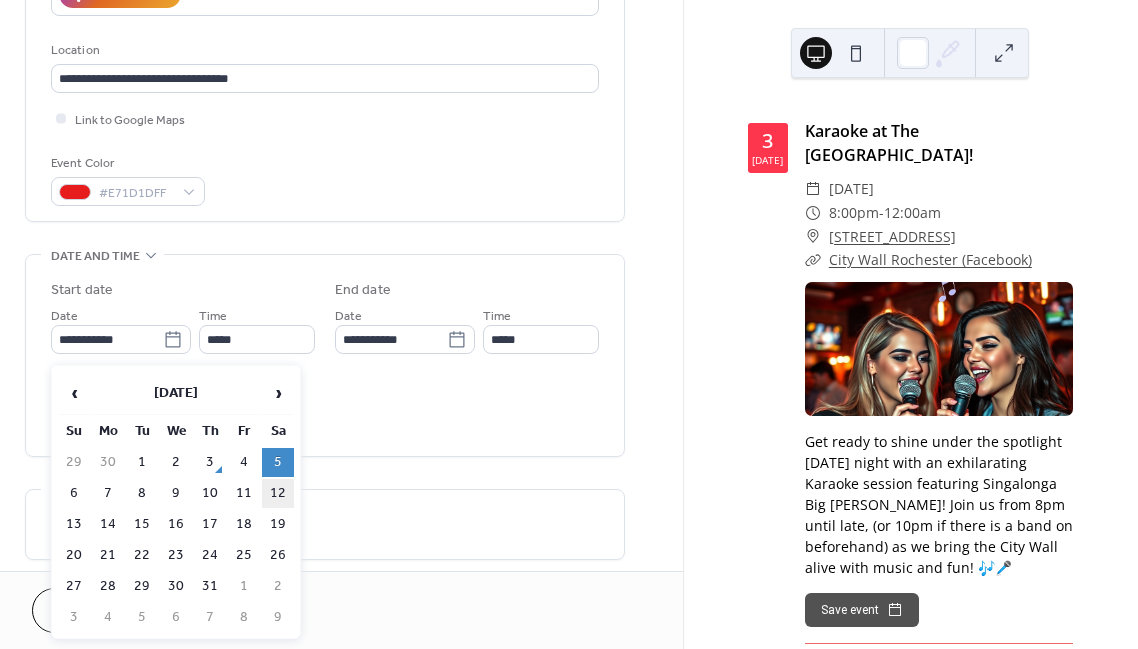 click on "12" at bounding box center (278, 493) 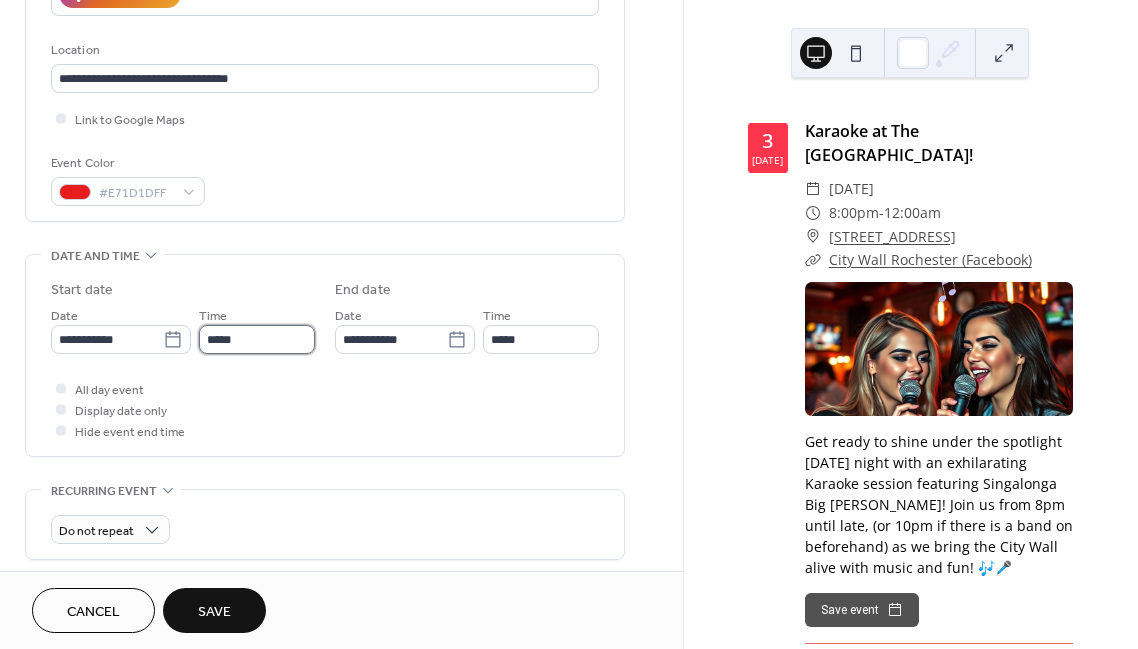 click on "*****" at bounding box center (257, 339) 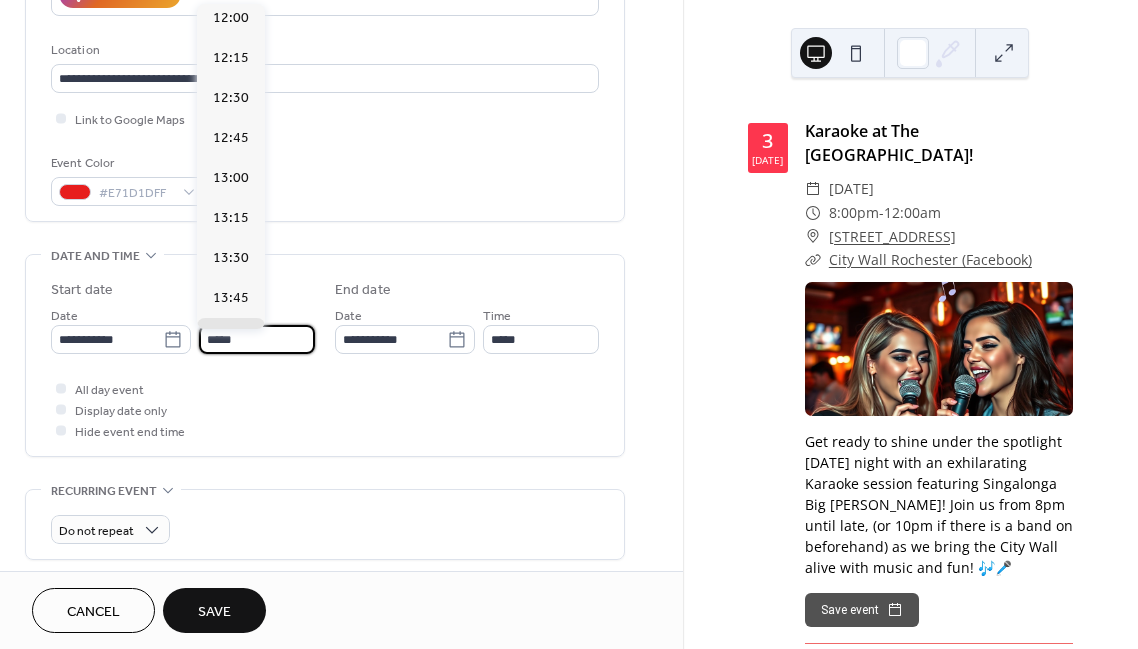 scroll, scrollTop: 1849, scrollLeft: 0, axis: vertical 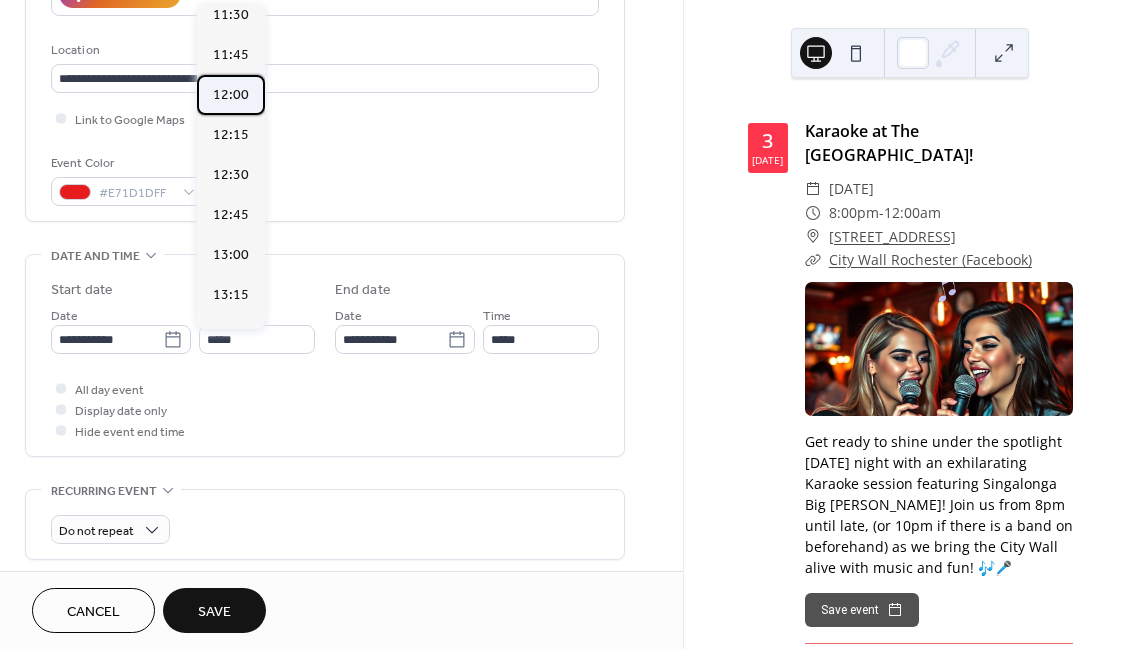 click on "12:00" at bounding box center [231, 95] 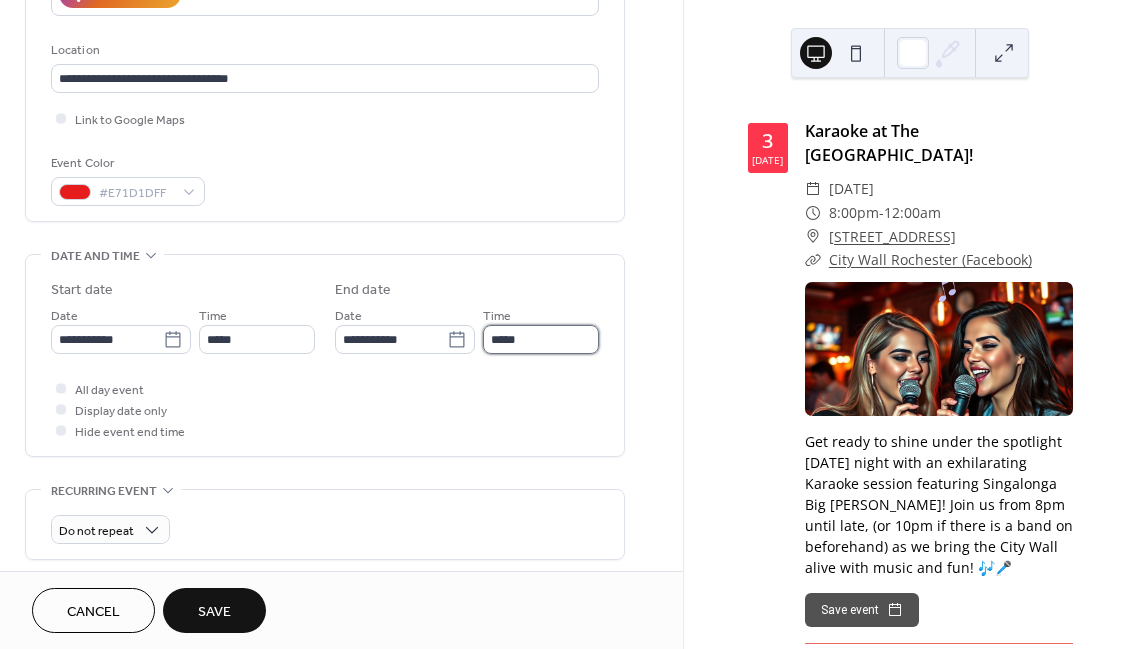 click on "*****" at bounding box center [541, 339] 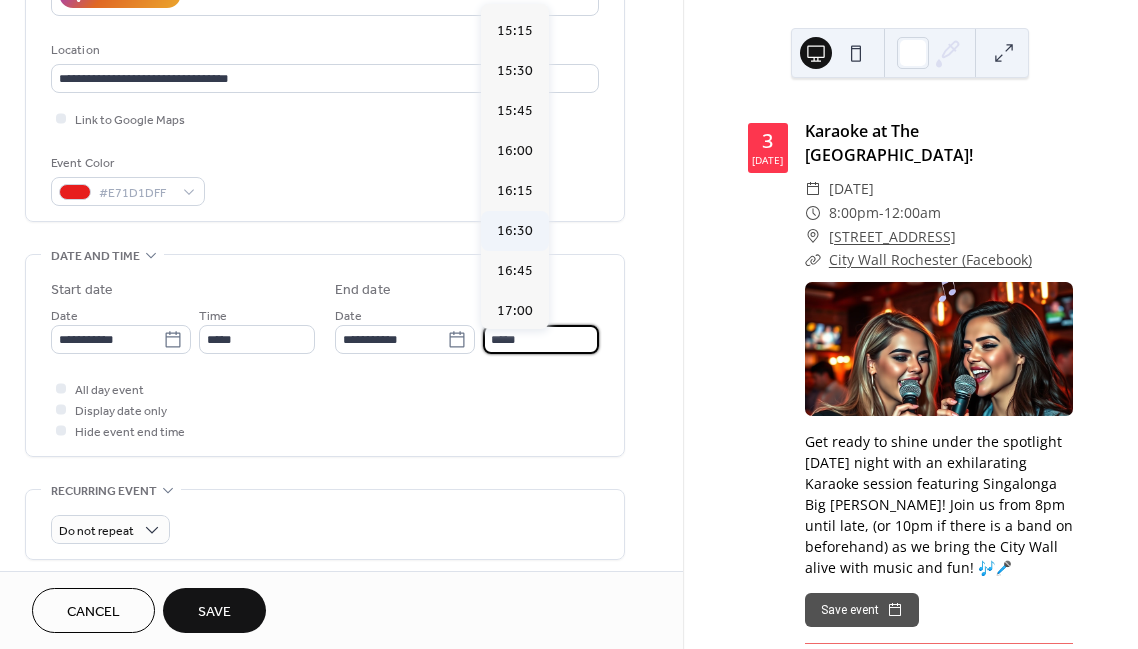 scroll, scrollTop: 487, scrollLeft: 0, axis: vertical 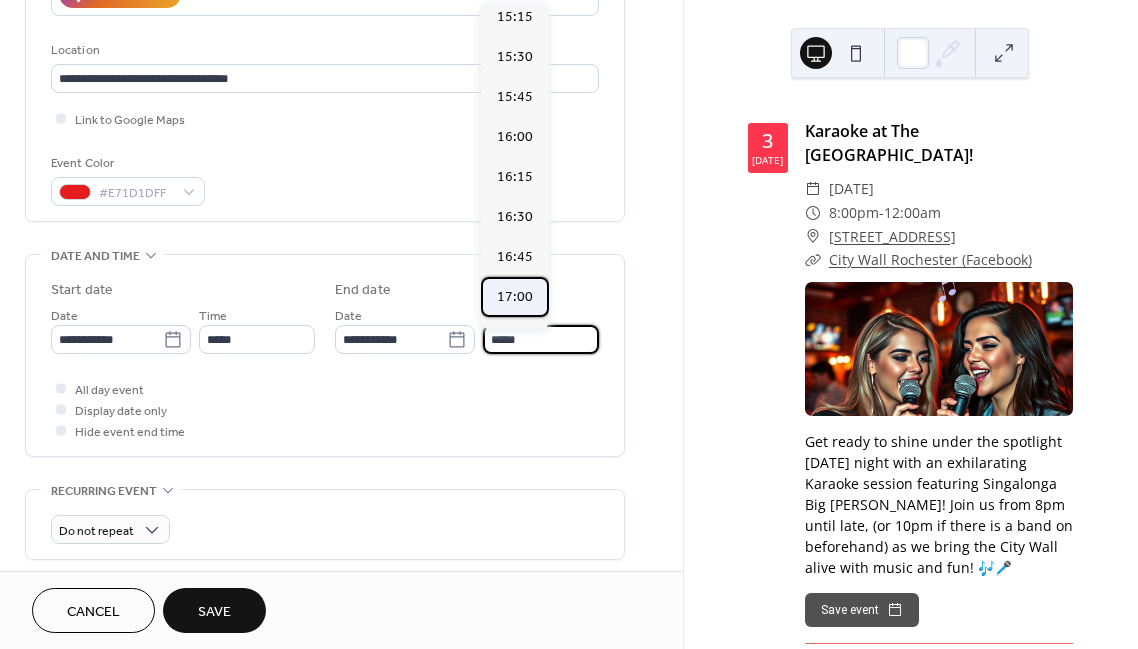 click on "17:00" at bounding box center [515, 297] 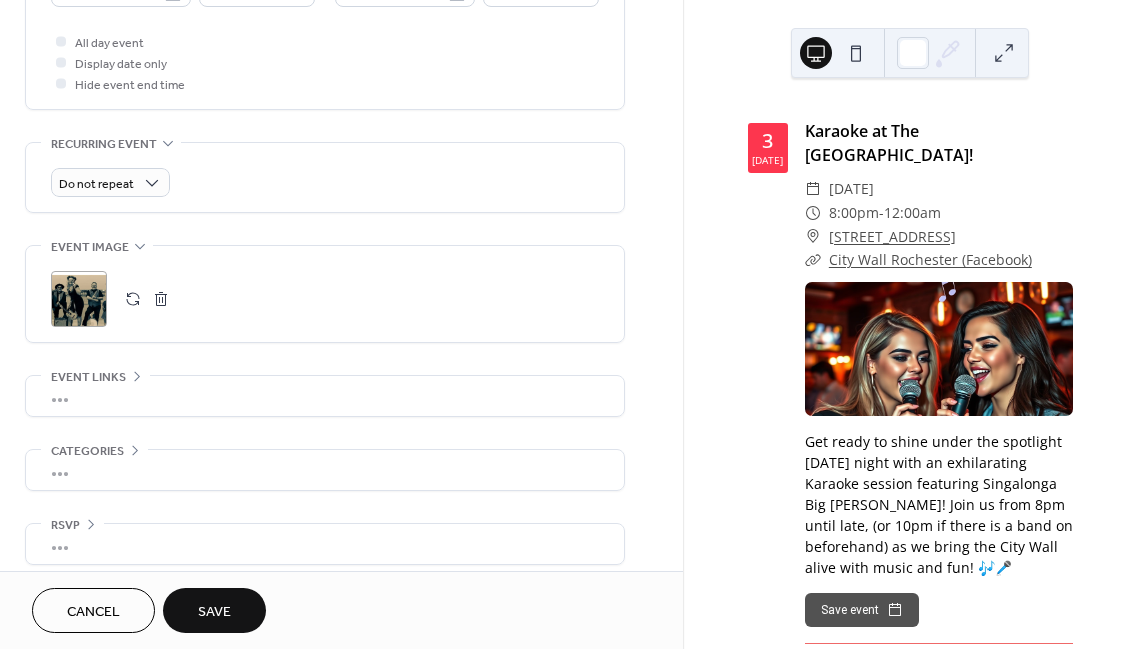 scroll, scrollTop: 738, scrollLeft: 0, axis: vertical 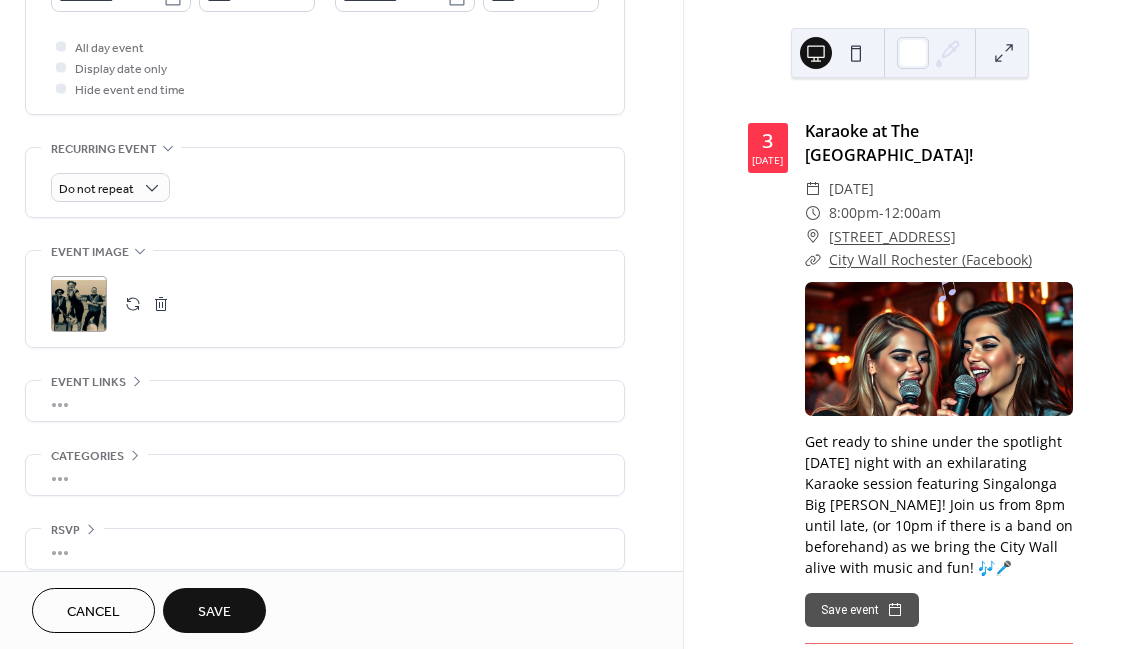 click at bounding box center (161, 304) 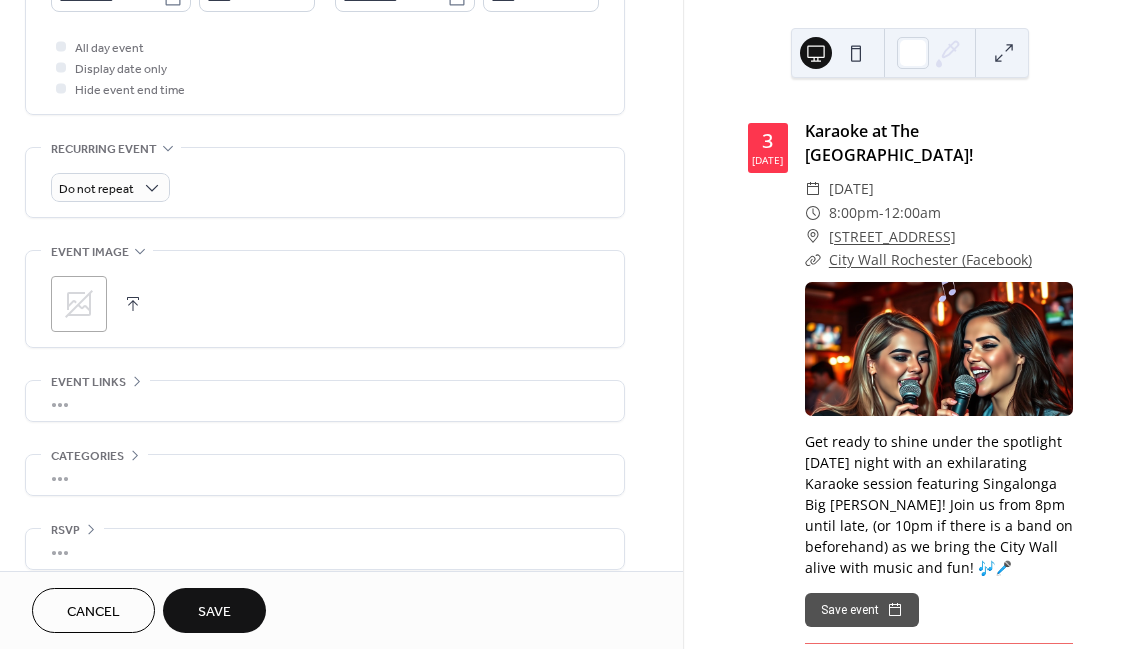 click at bounding box center [133, 304] 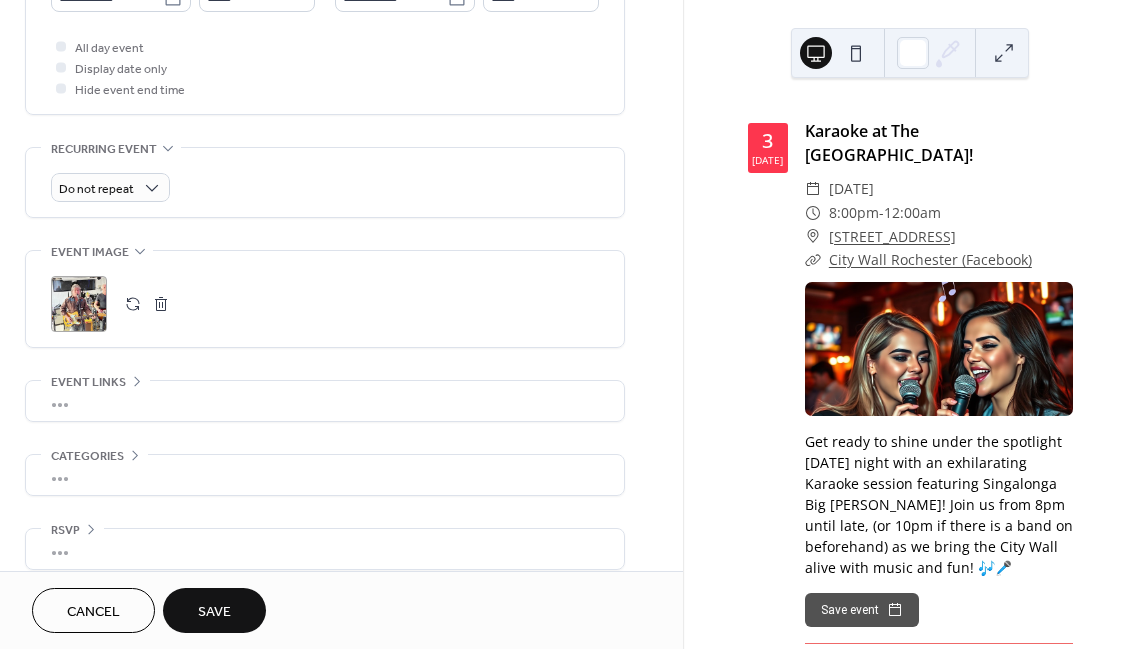 click on "Save" at bounding box center [214, 612] 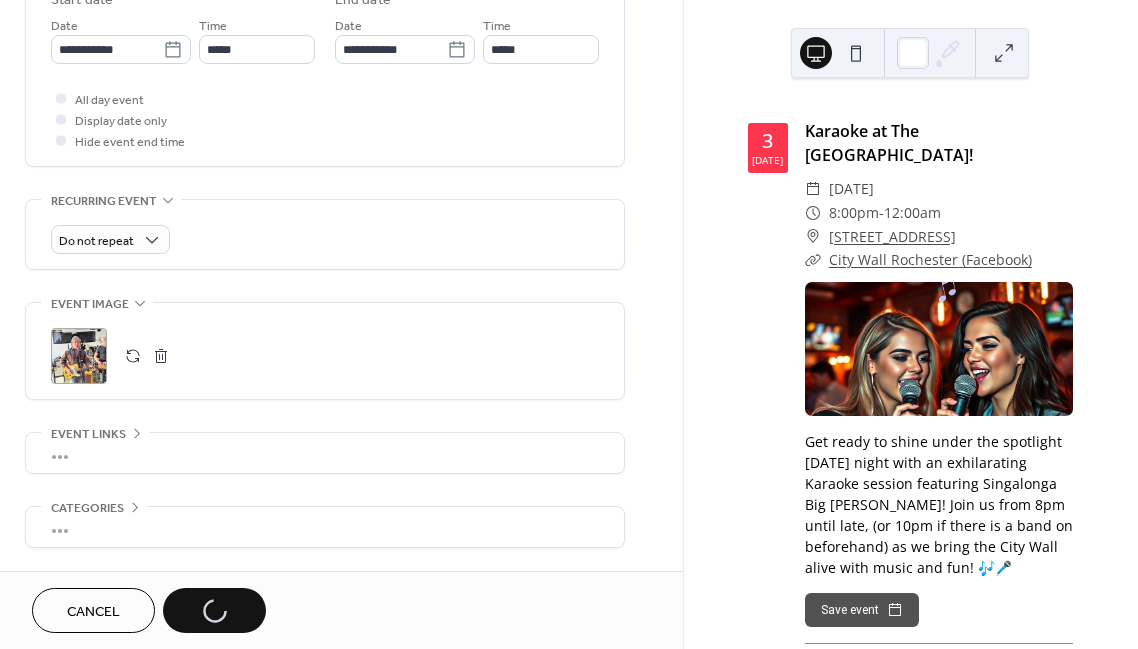 scroll, scrollTop: 685, scrollLeft: 0, axis: vertical 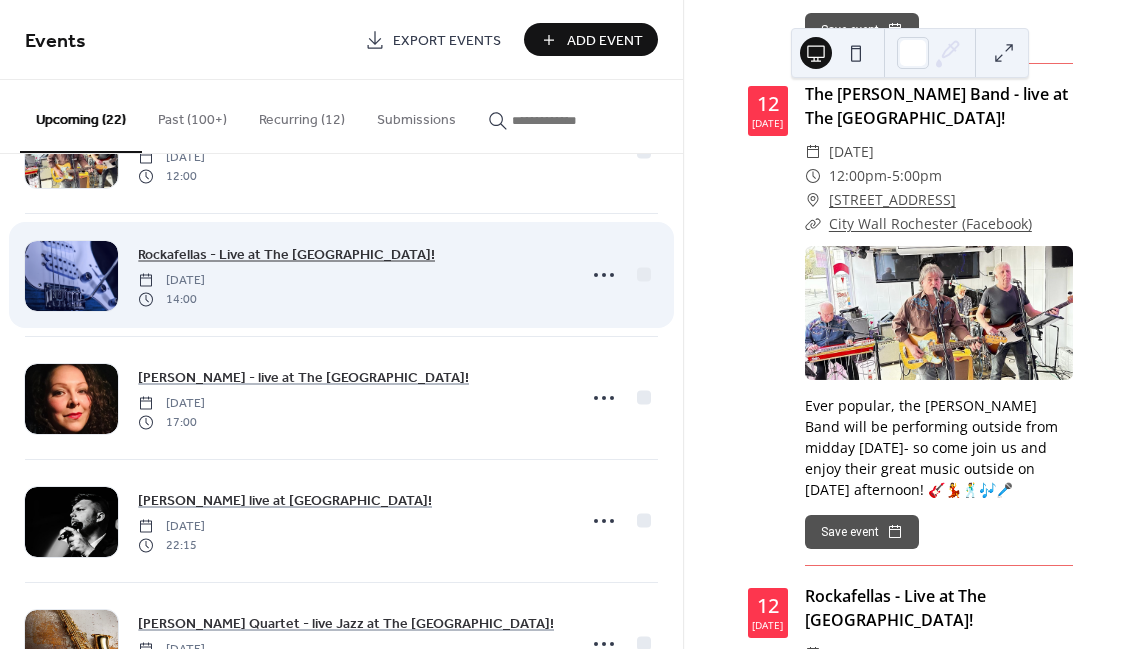 click on "Rockafellas - Live at The [GEOGRAPHIC_DATA]!" at bounding box center (286, 255) 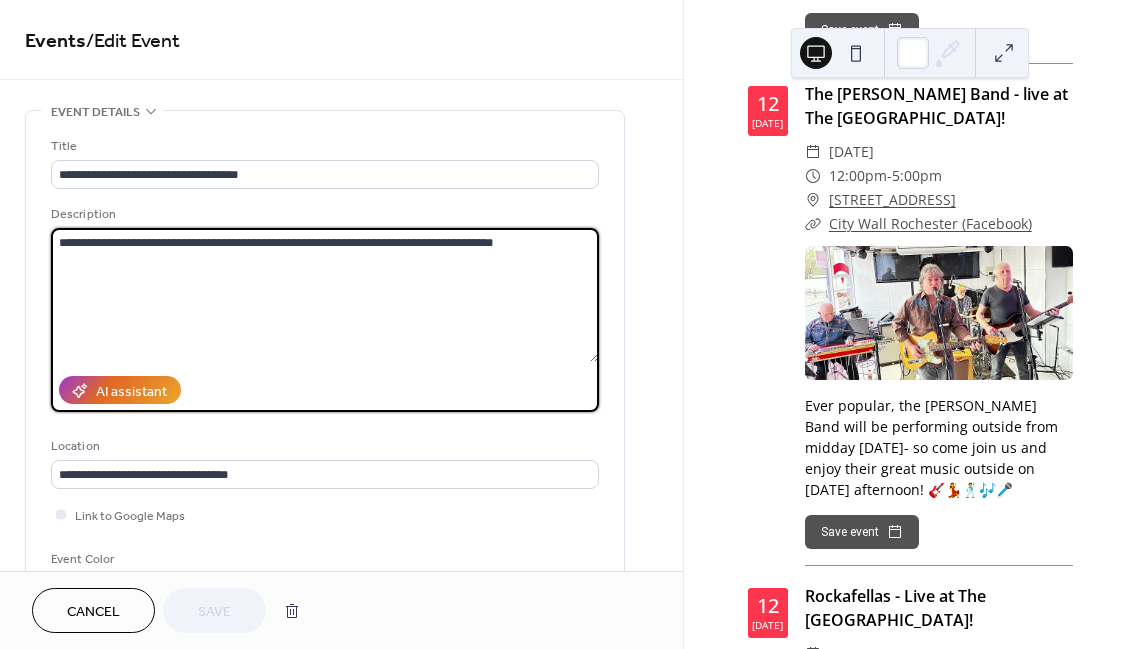 click on "**********" at bounding box center (325, 295) 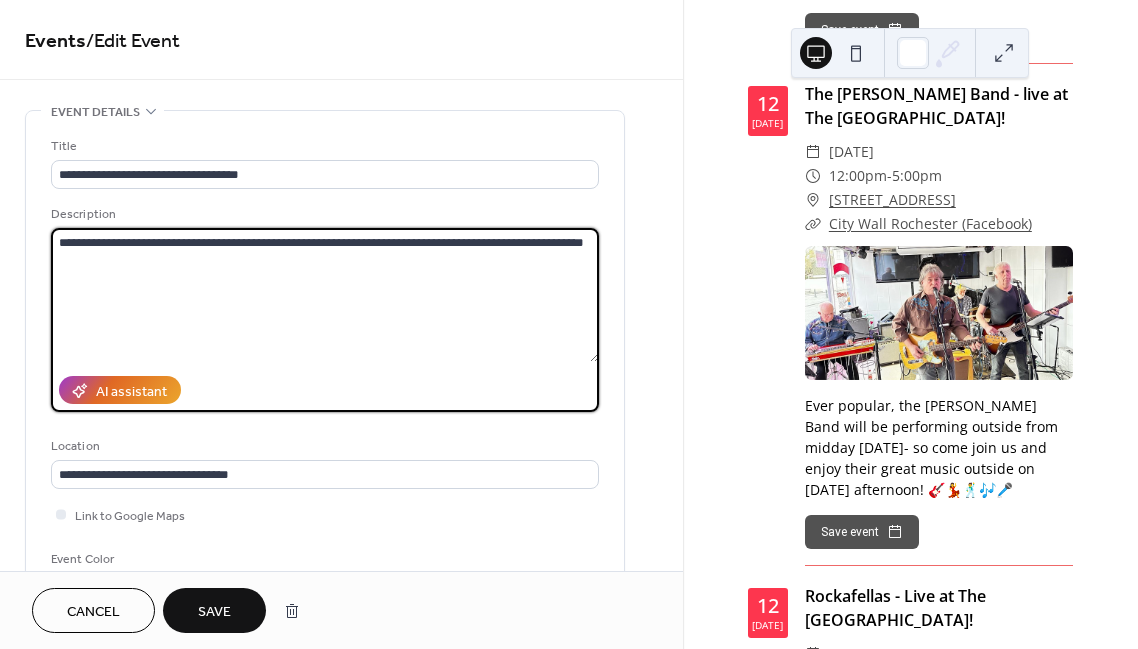 type on "**********" 